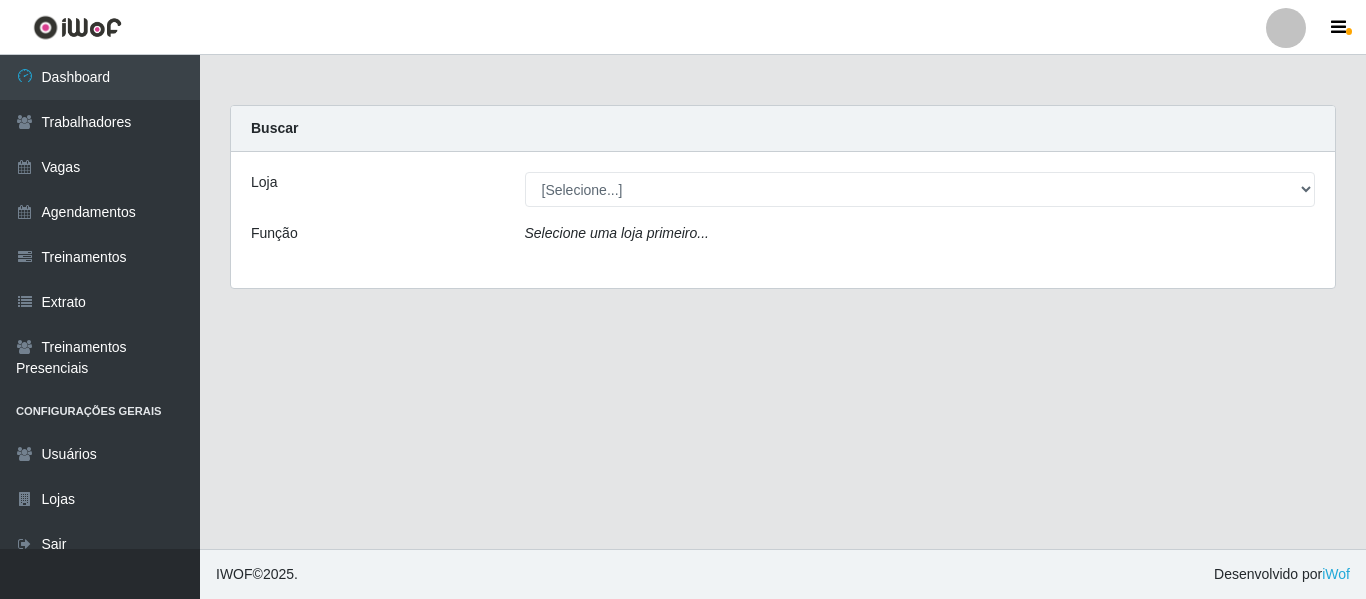 scroll, scrollTop: 0, scrollLeft: 0, axis: both 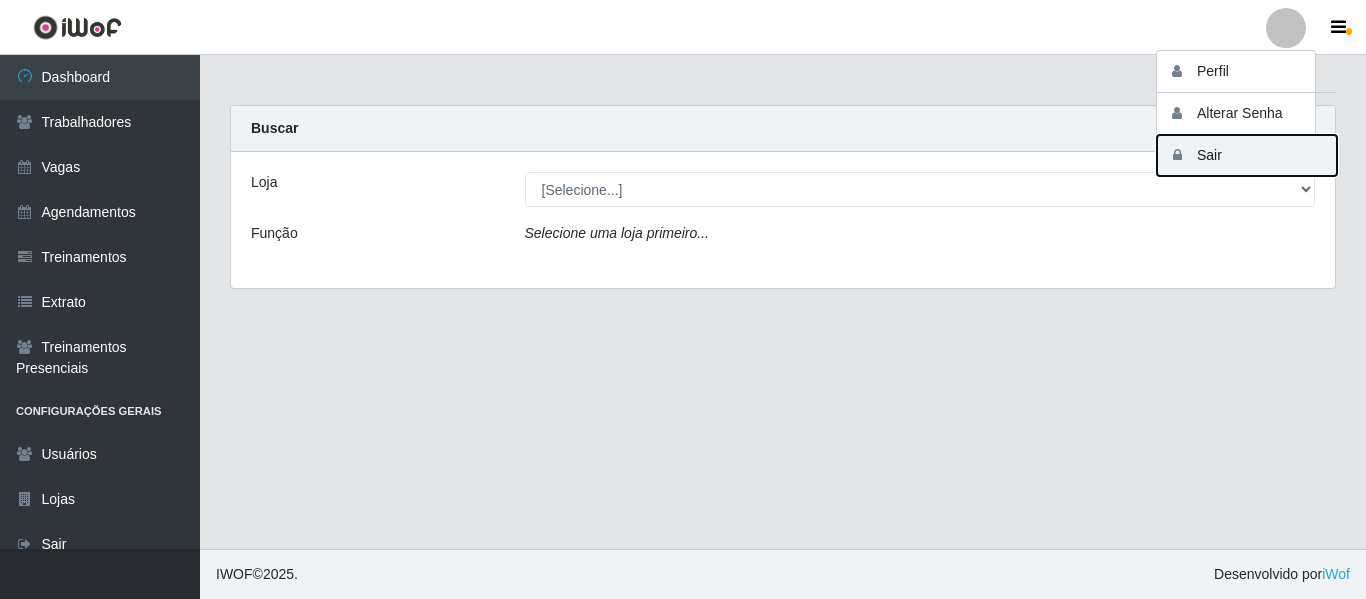 click on "Sair" at bounding box center [1247, 155] 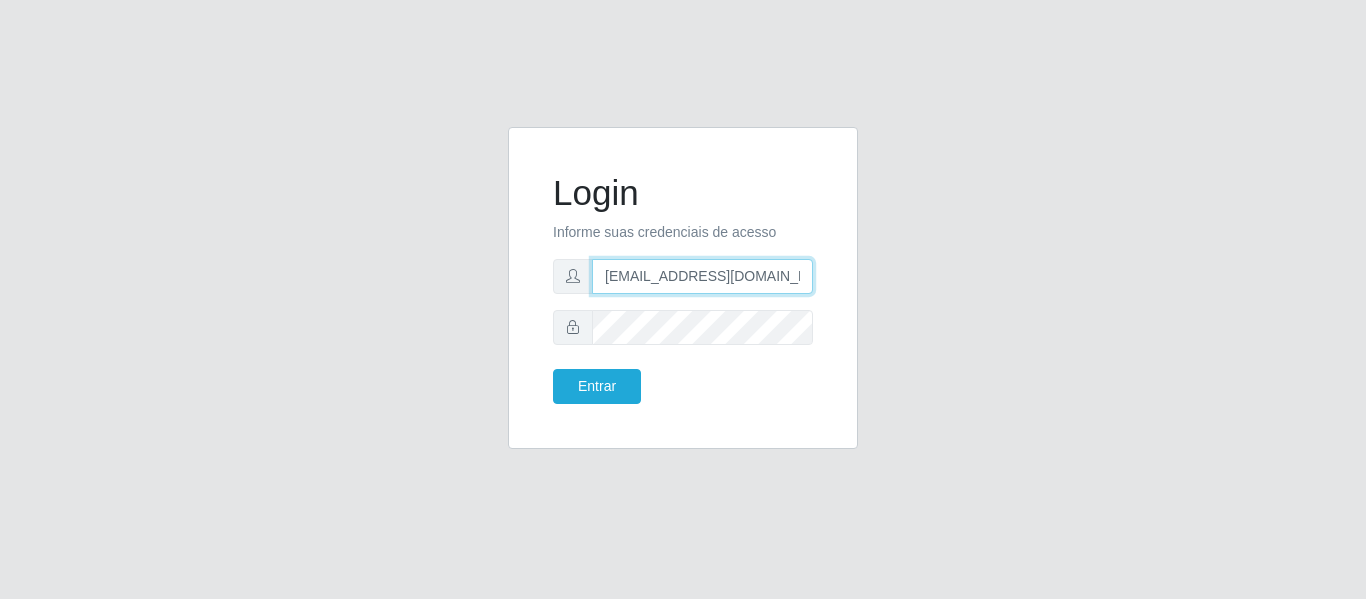 drag, startPoint x: 796, startPoint y: 271, endPoint x: 399, endPoint y: 246, distance: 397.78638 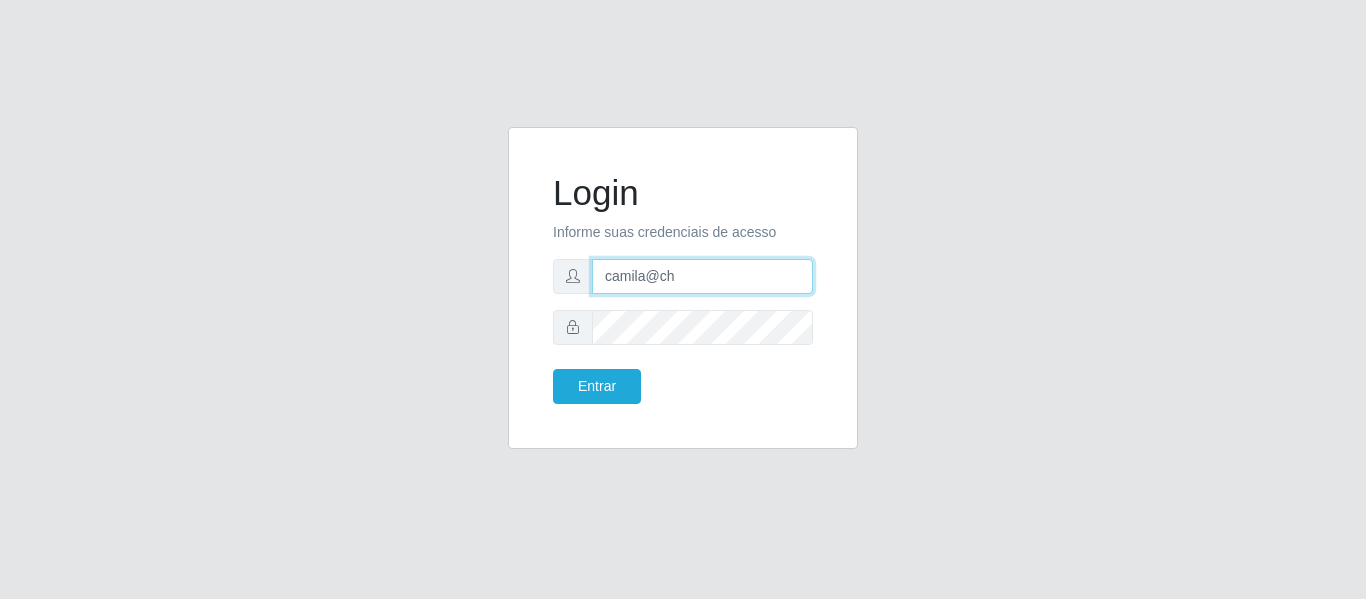 type on "camila@chinatowncg" 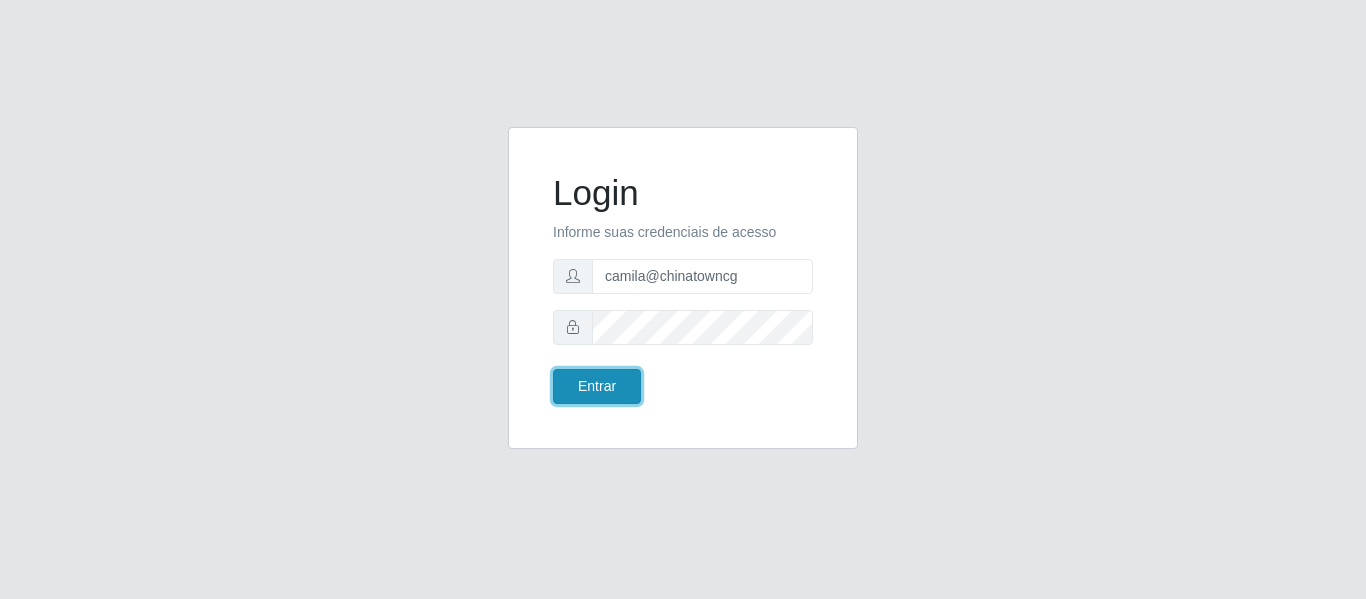 click on "Entrar" at bounding box center [597, 386] 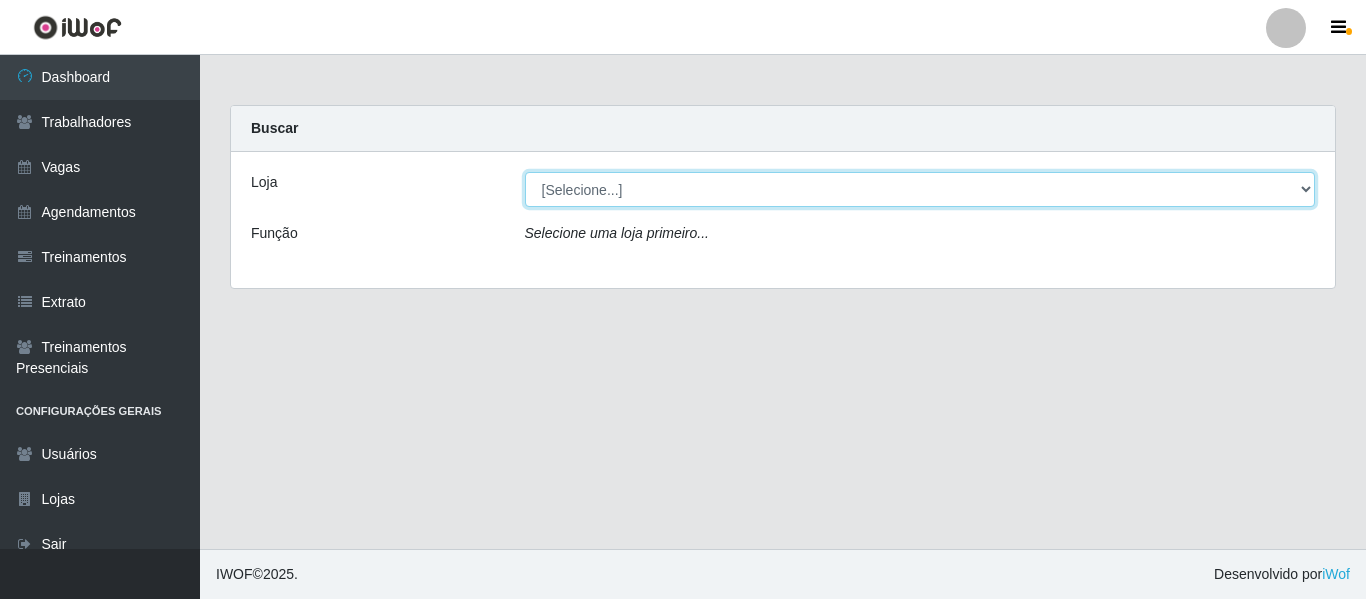 click on "[Selecione...] Chinatown Sushimi - [GEOGRAPHIC_DATA]" at bounding box center [920, 189] 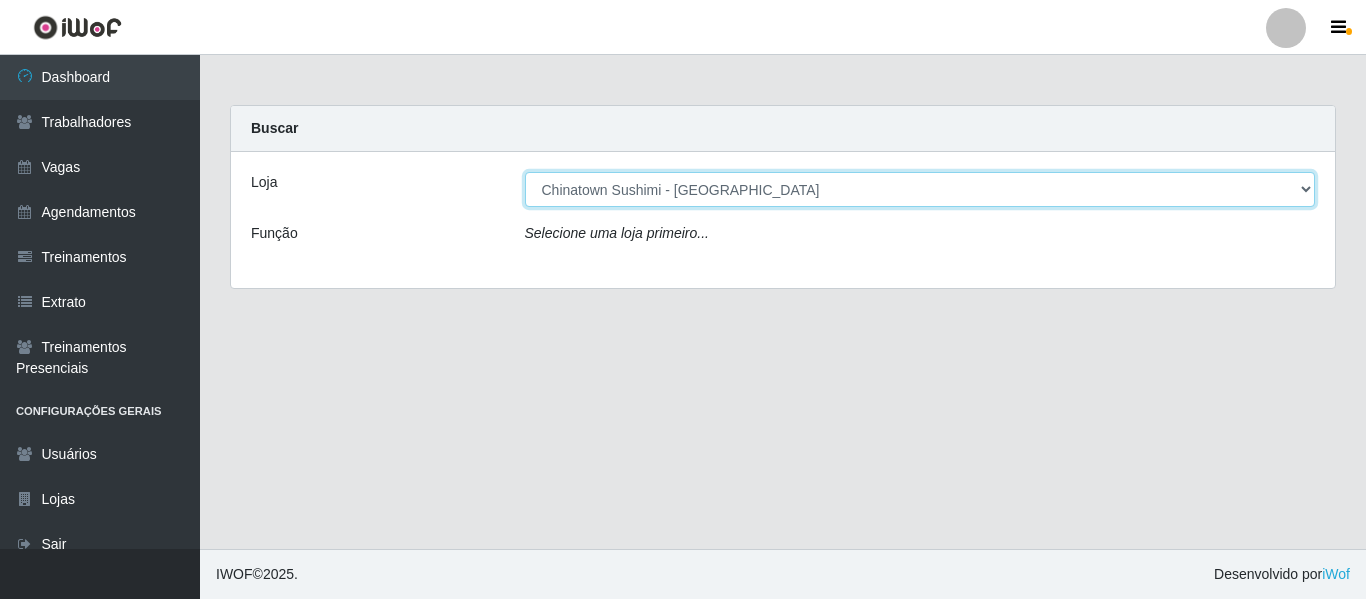 click on "[Selecione...] Chinatown Sushimi - [GEOGRAPHIC_DATA]" at bounding box center [920, 189] 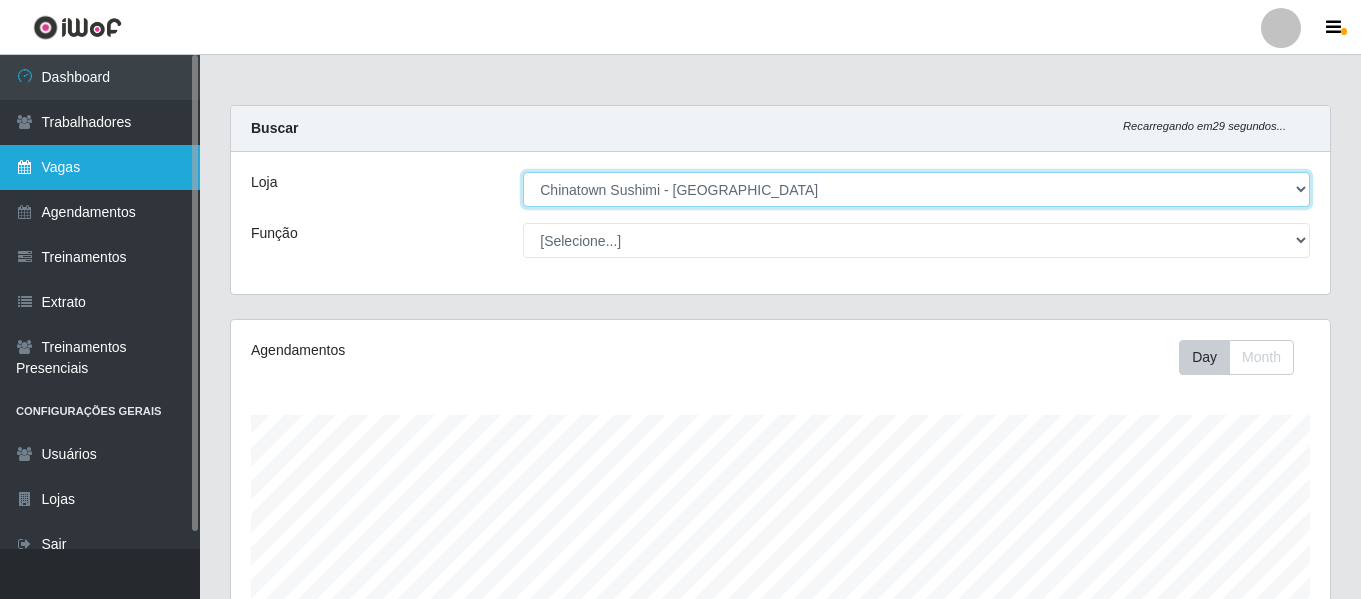 scroll, scrollTop: 999585, scrollLeft: 998901, axis: both 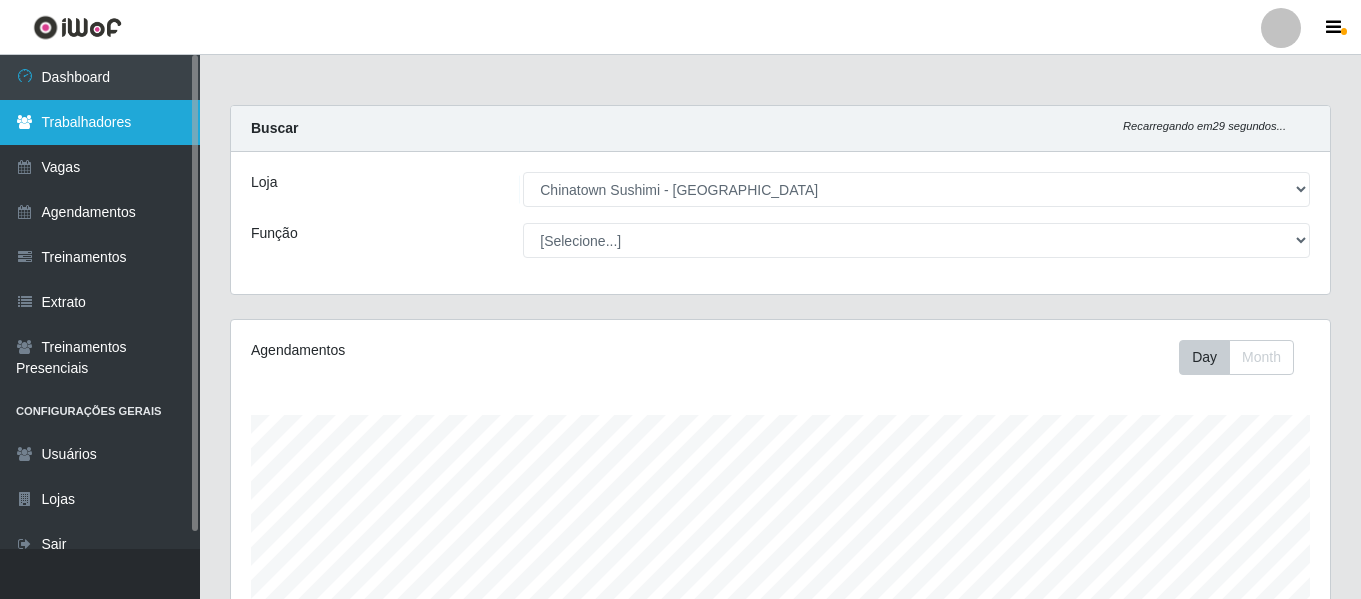 click on "Trabalhadores" at bounding box center [100, 122] 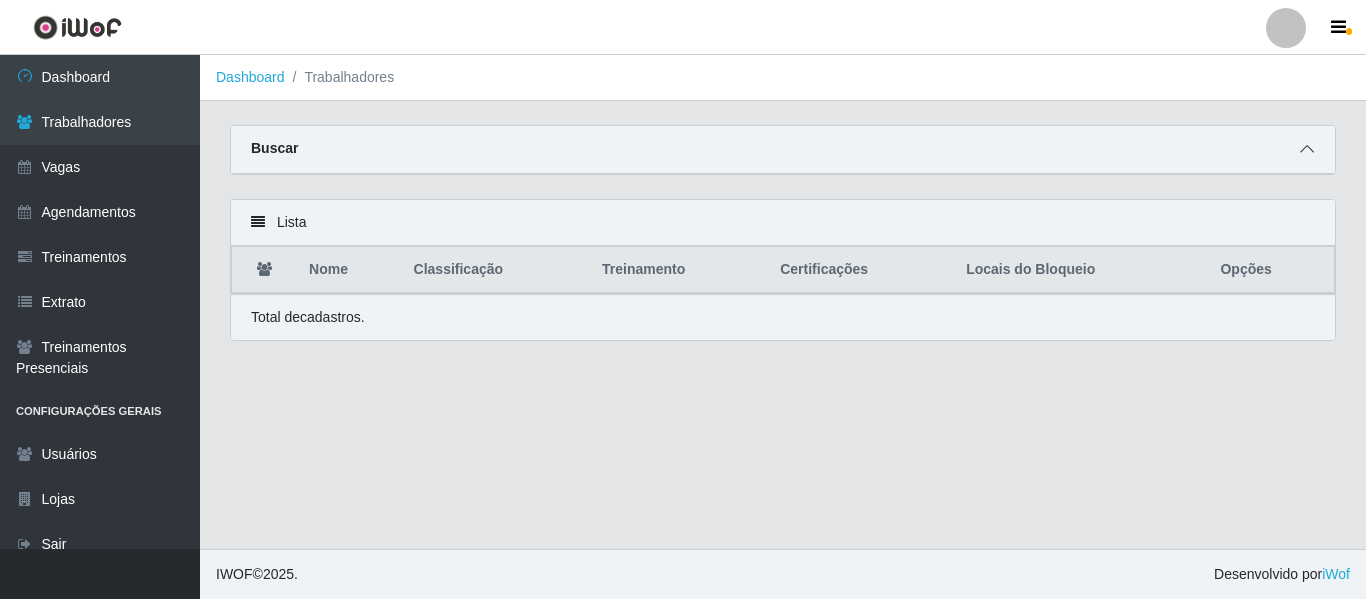 click at bounding box center (1307, 149) 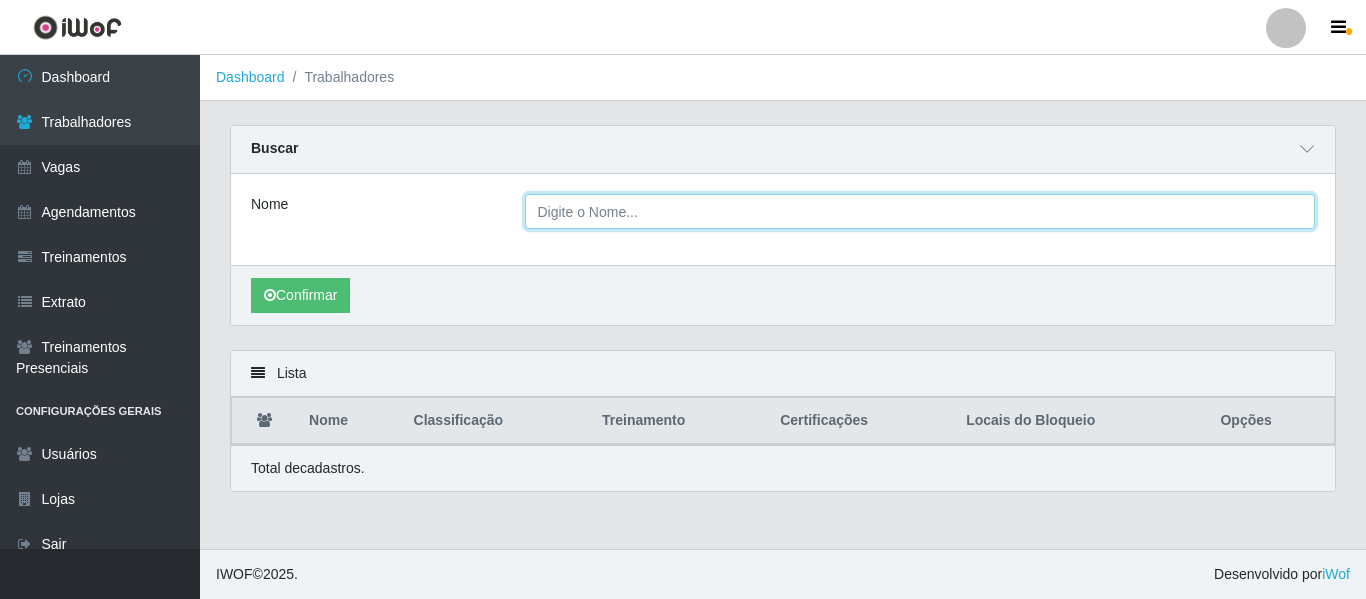 click on "Nome" at bounding box center [920, 211] 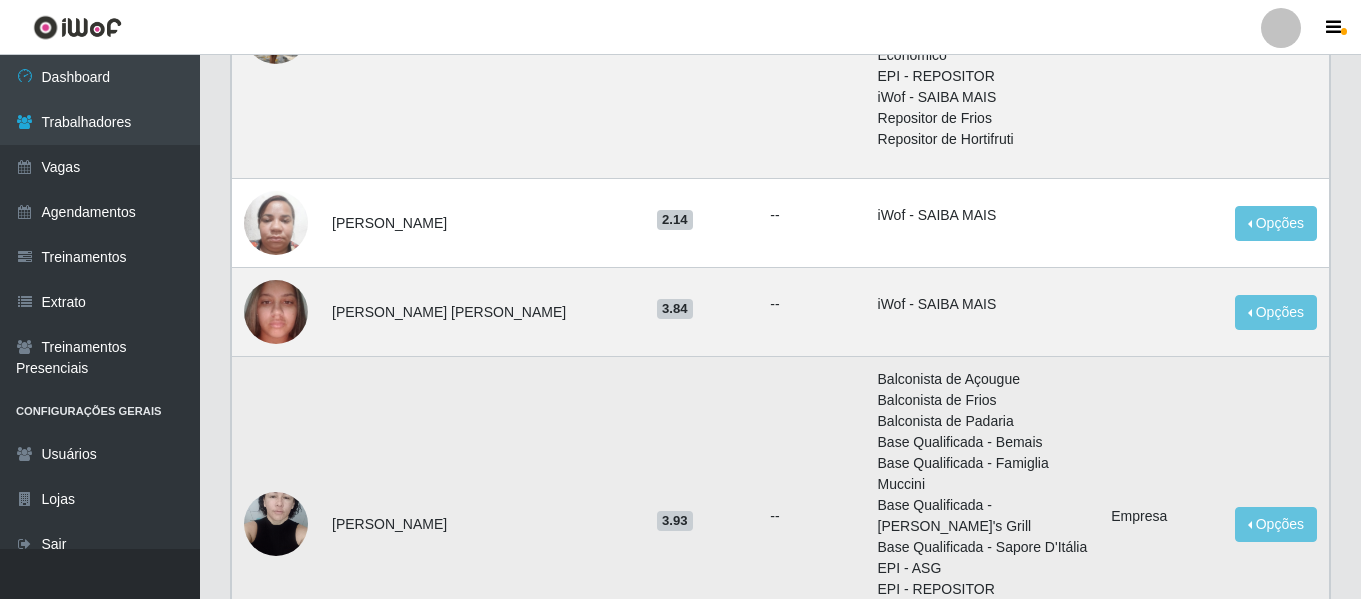 scroll, scrollTop: 700, scrollLeft: 0, axis: vertical 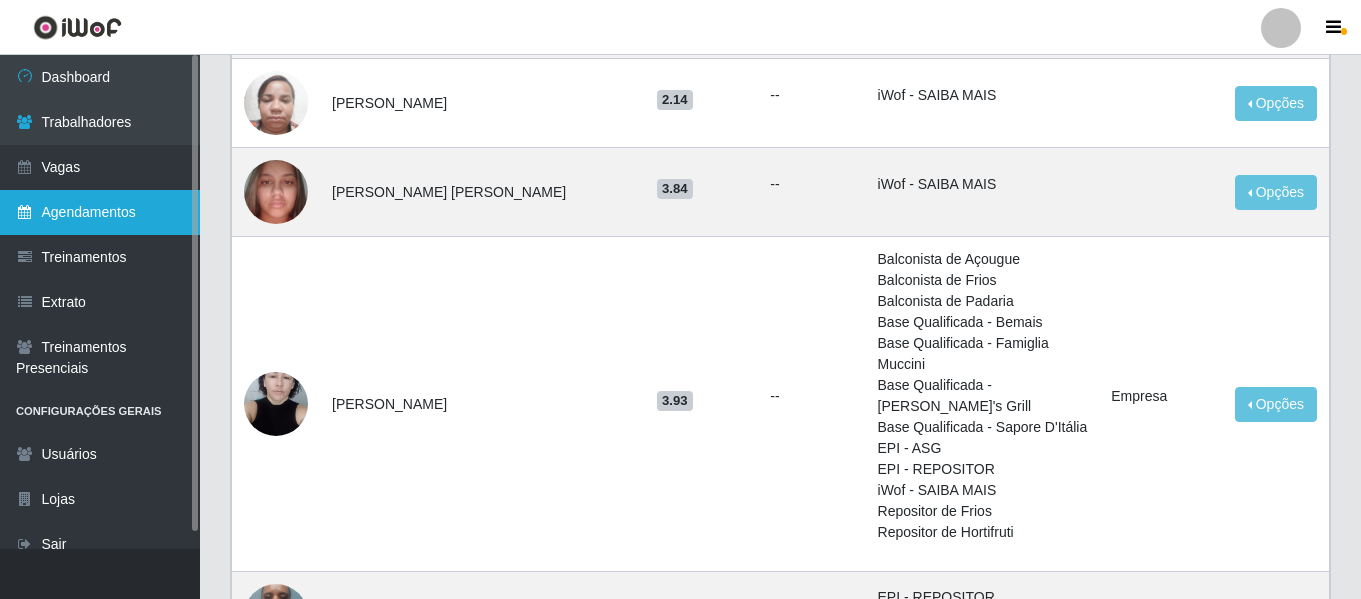 click on "Agendamentos" at bounding box center [100, 212] 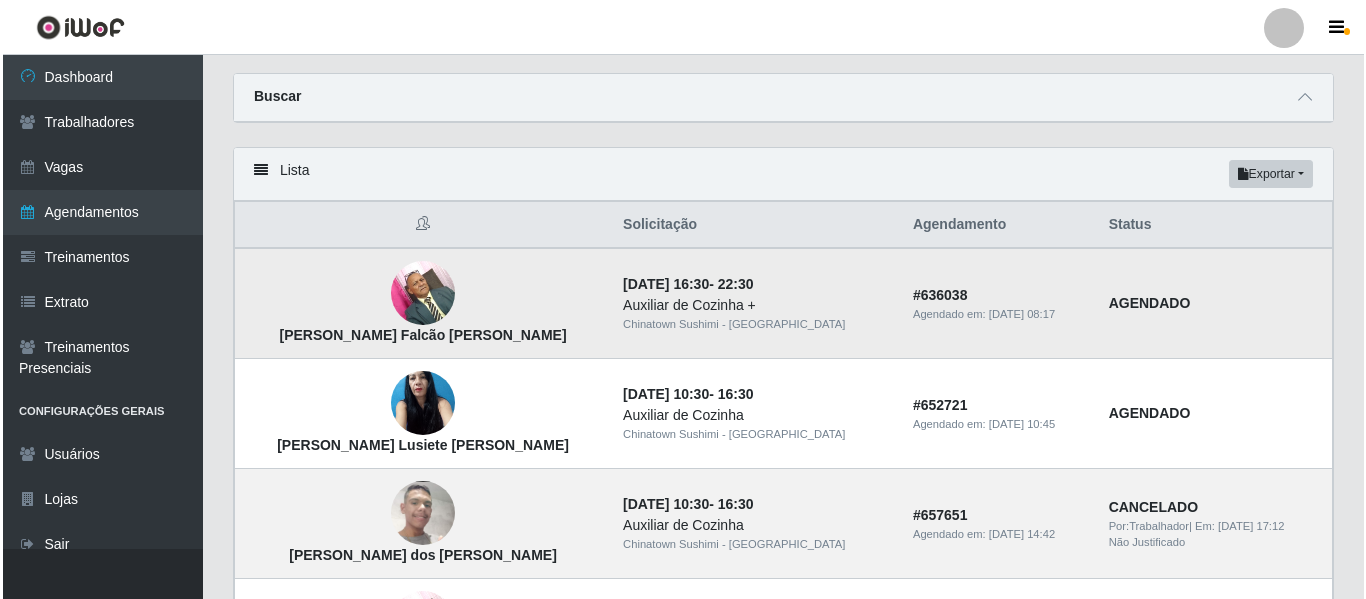 scroll, scrollTop: 100, scrollLeft: 0, axis: vertical 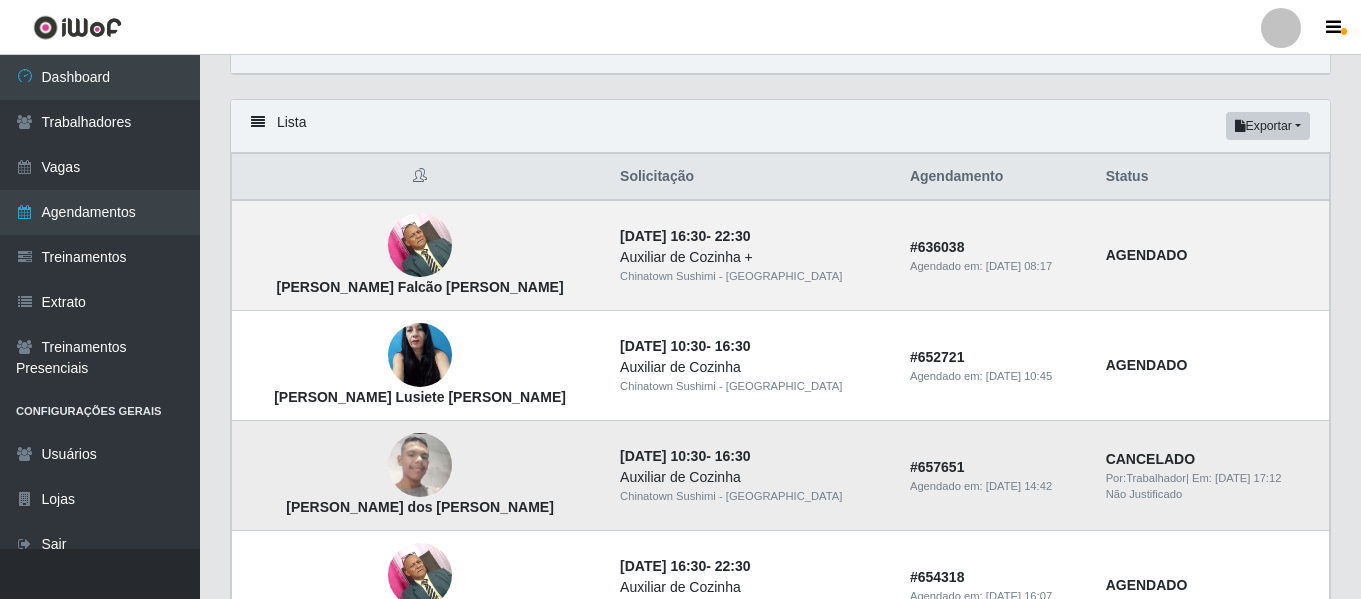 click at bounding box center (420, 465) 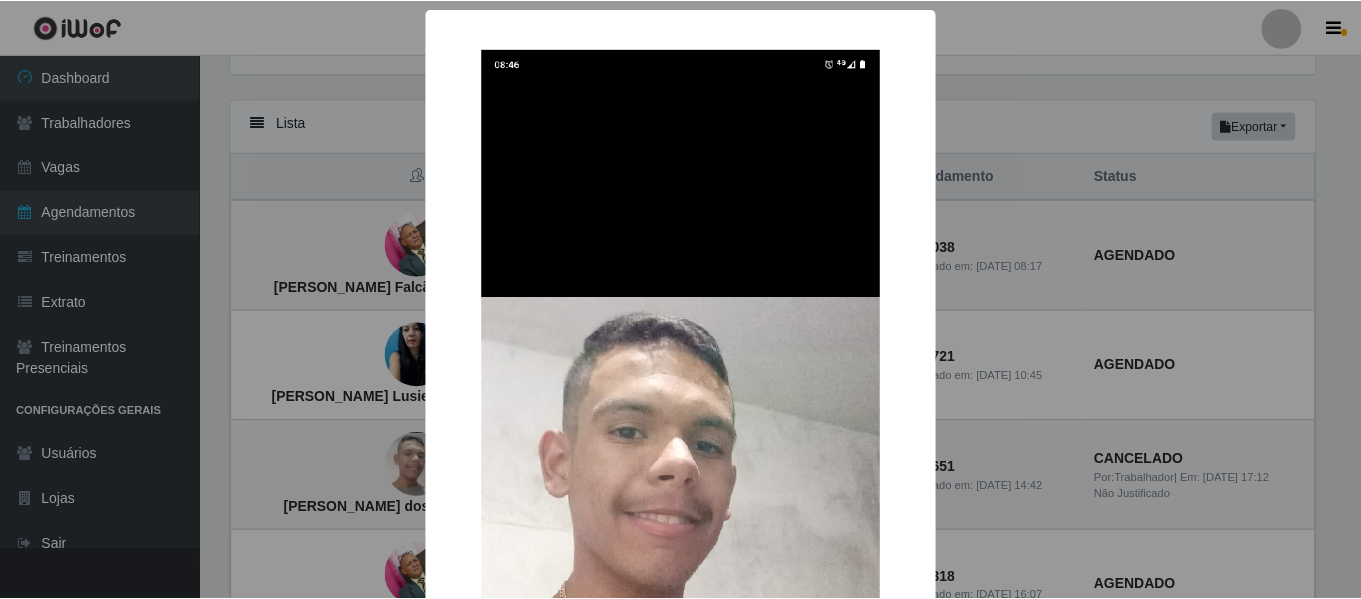 scroll, scrollTop: 200, scrollLeft: 0, axis: vertical 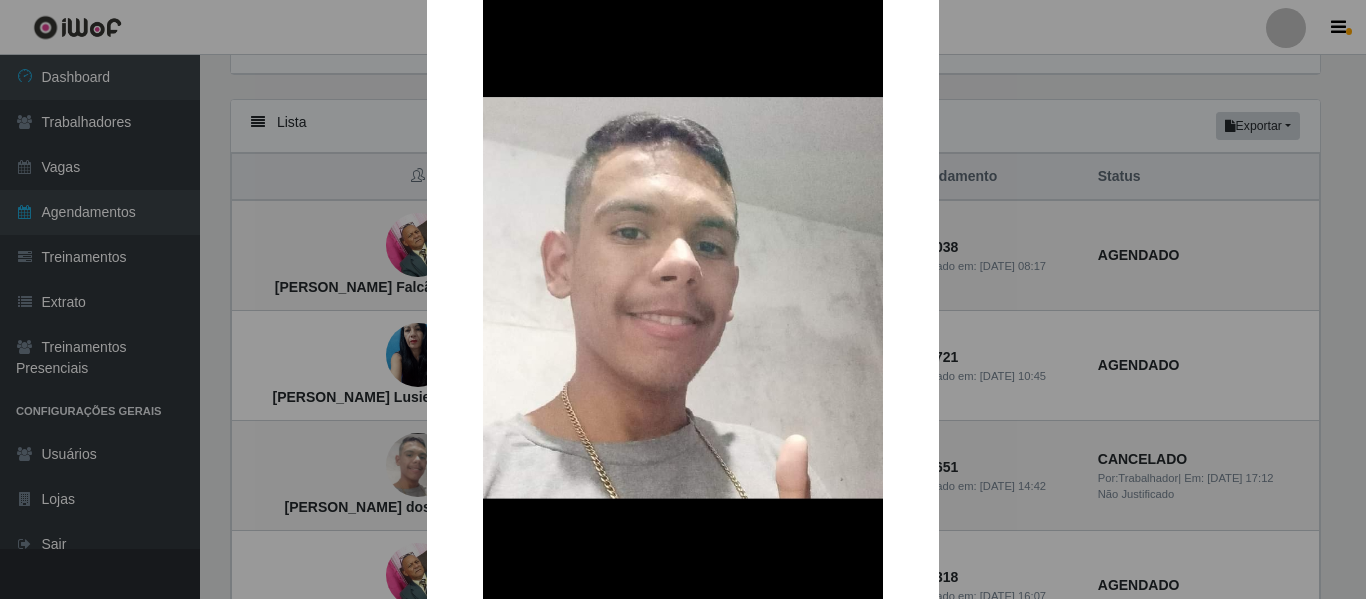 click on "× [PERSON_NAME] dos [PERSON_NAME] OK Cancel" at bounding box center (683, 299) 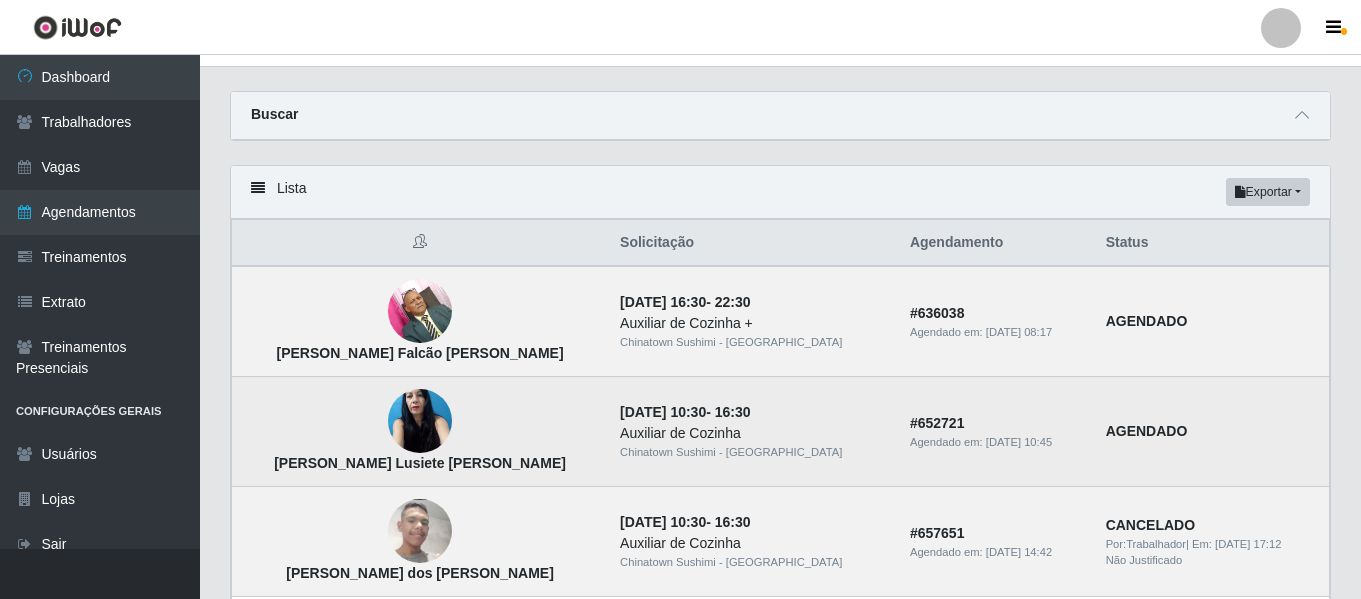 scroll, scrollTop: 0, scrollLeft: 0, axis: both 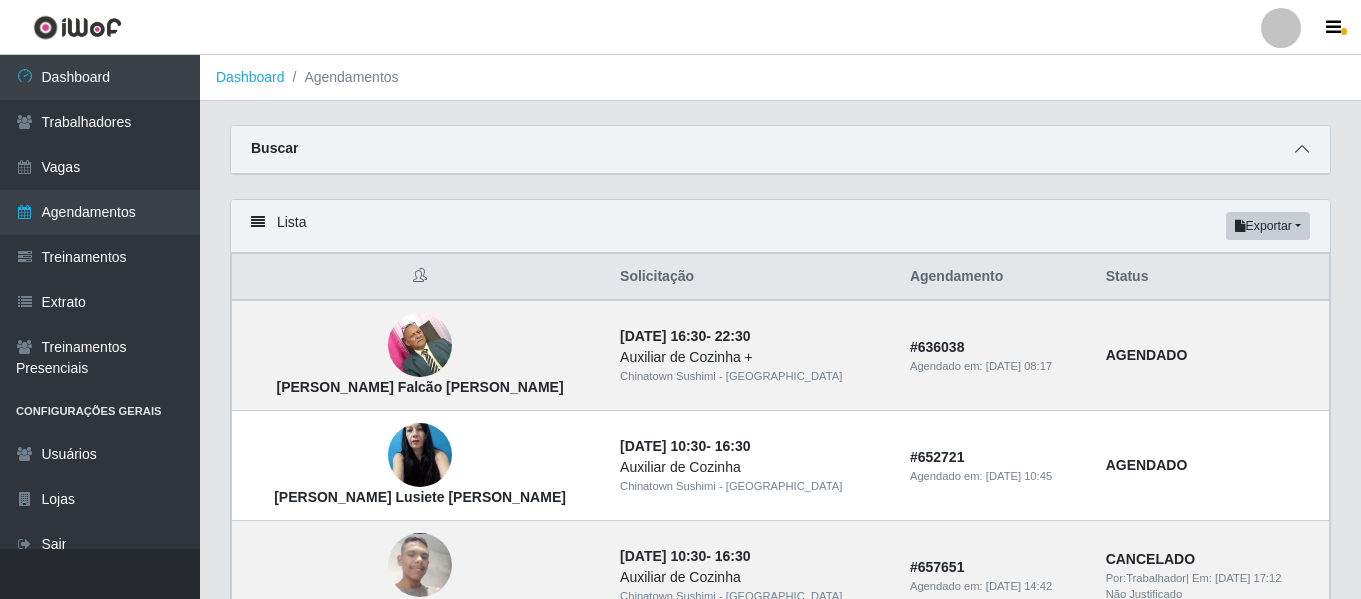 click at bounding box center (1302, 149) 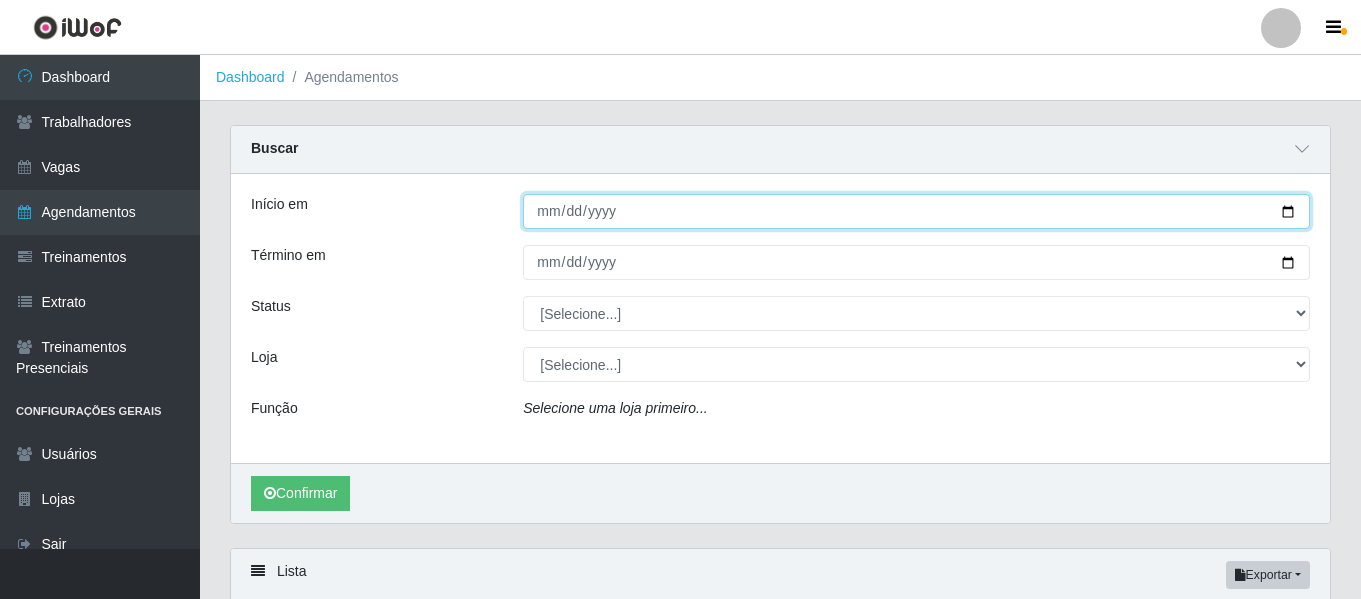 click on "Início em" at bounding box center (916, 211) 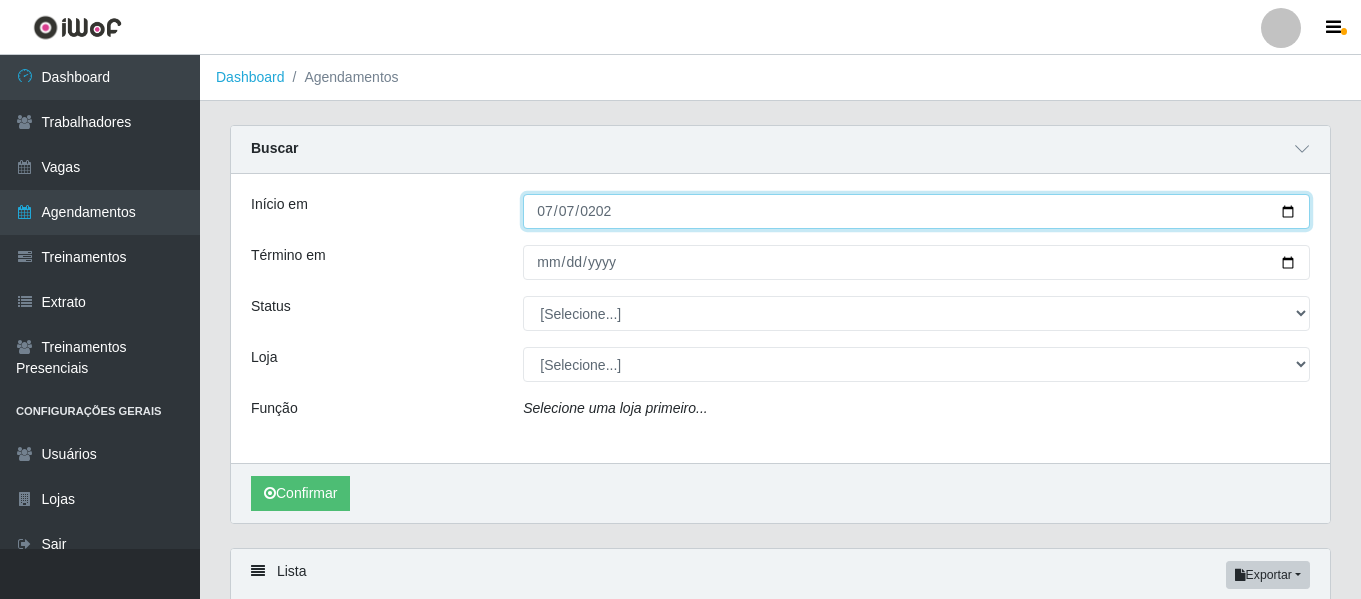 type on "[DATE]" 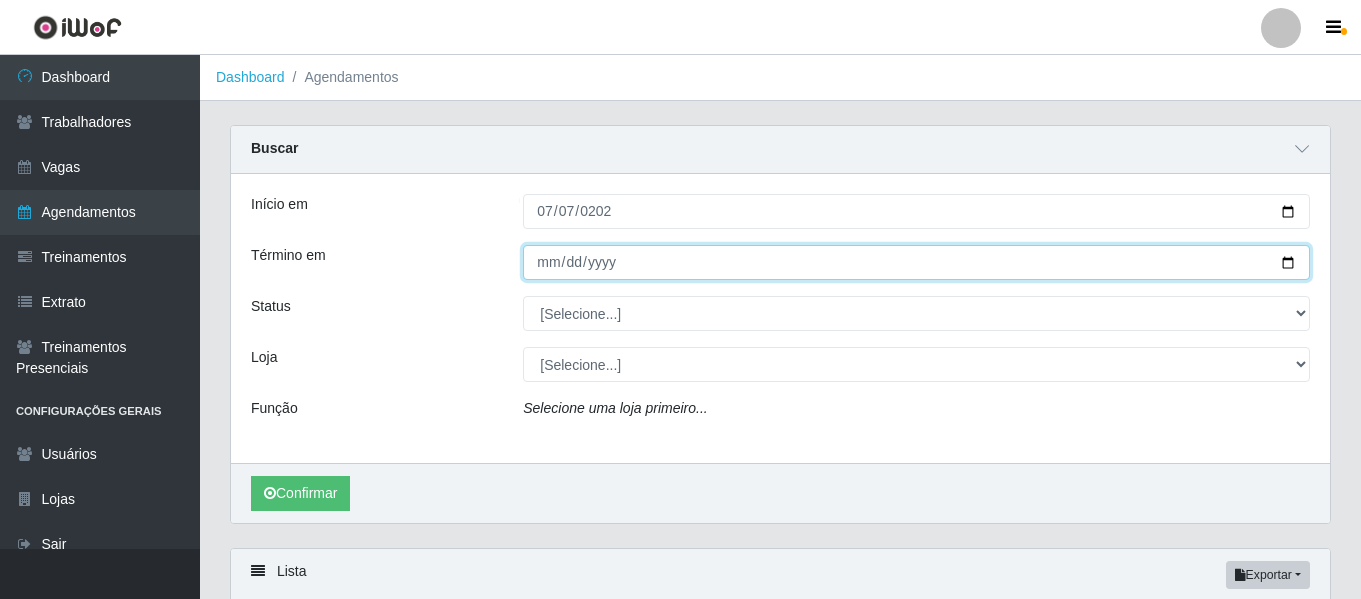 click on "Término em" at bounding box center [916, 262] 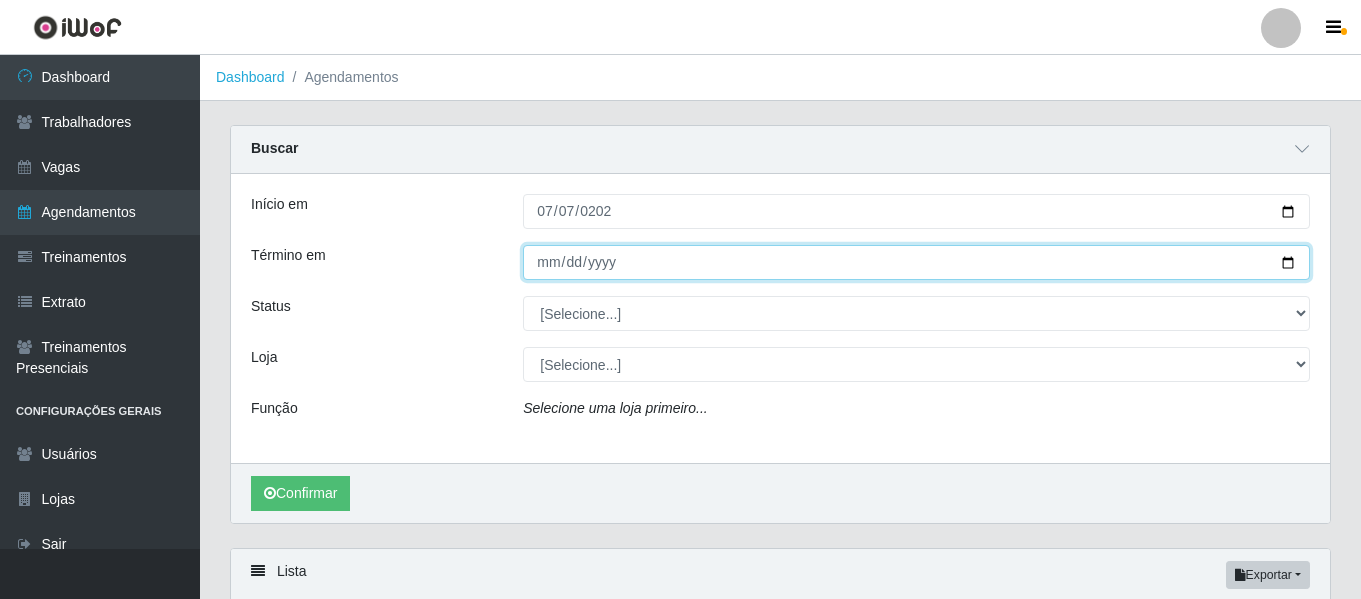 click on "Término em" at bounding box center [916, 262] 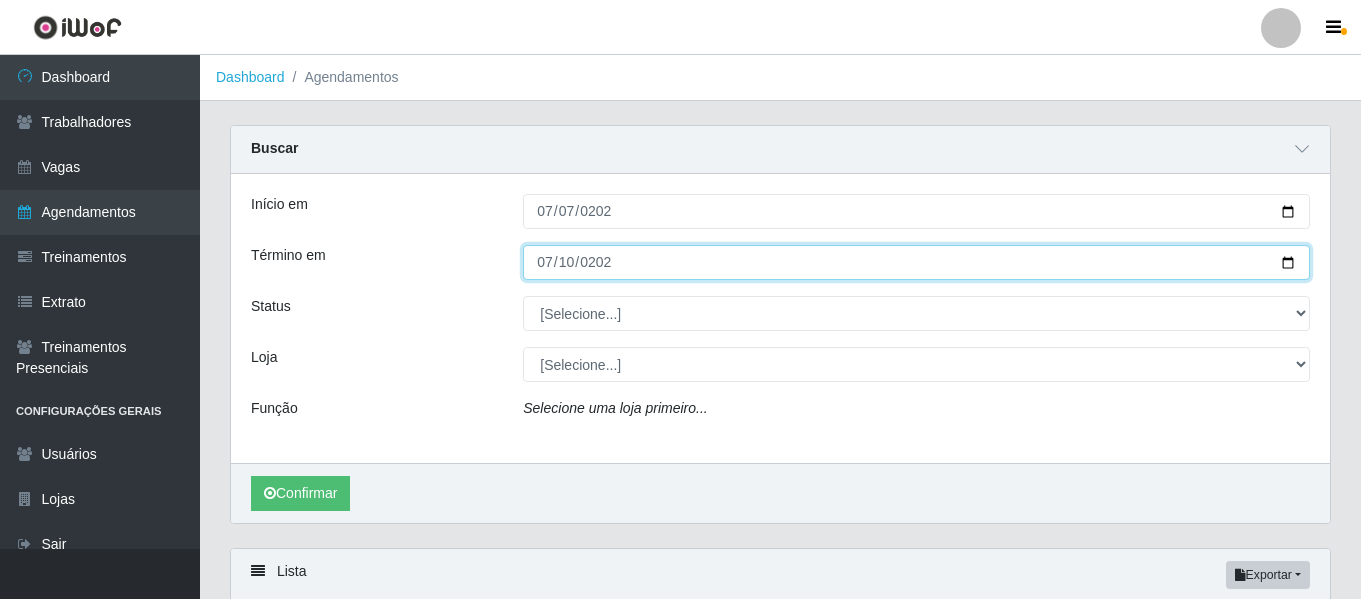 type on "[DATE]" 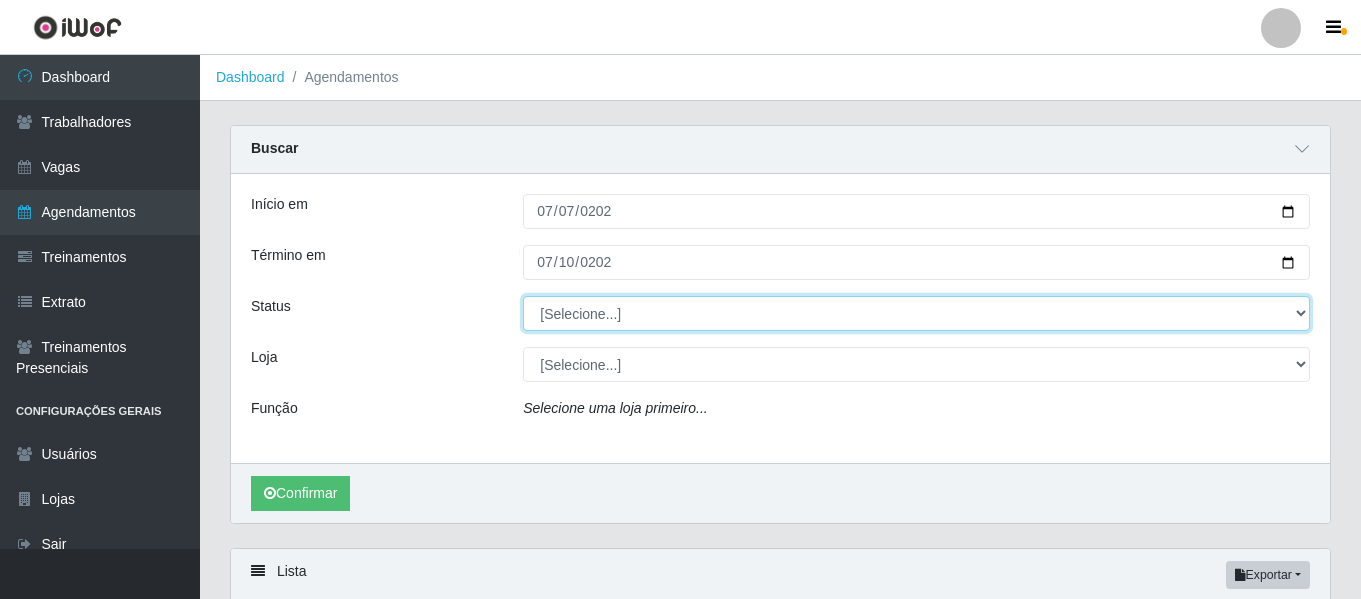 click on "[Selecione...] AGENDADO AGUARDANDO LIBERAR EM ANDAMENTO EM REVISÃO FINALIZADO CANCELADO FALTA" at bounding box center [916, 313] 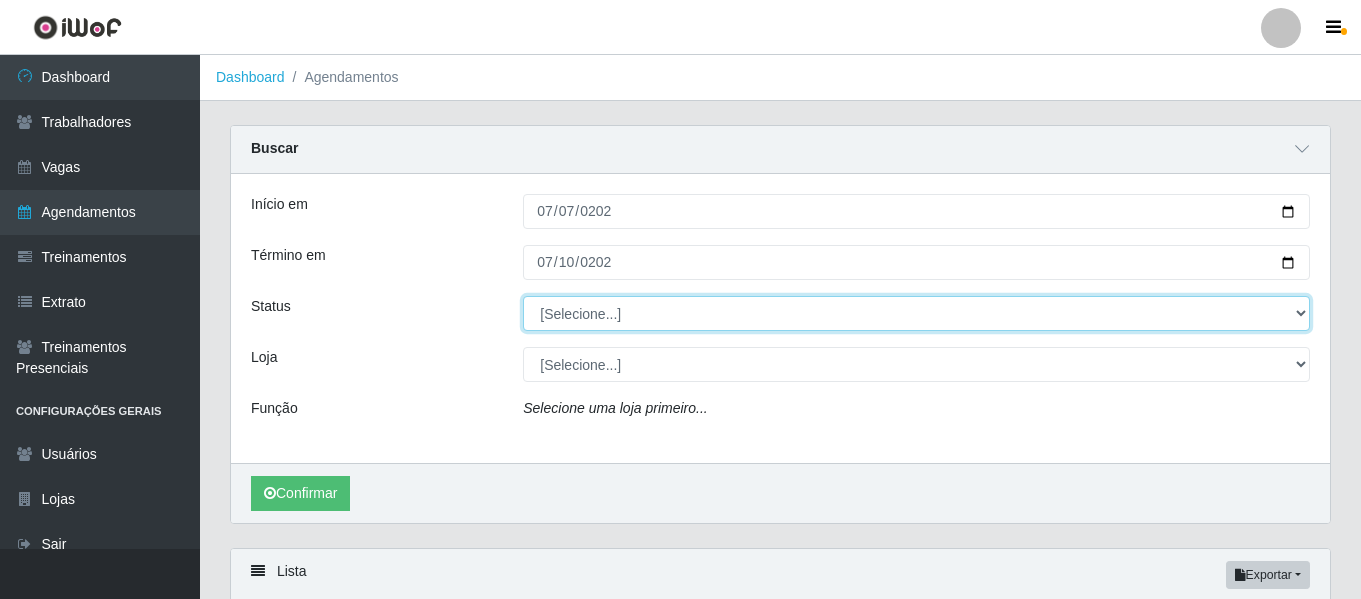 select on "FINALIZADO" 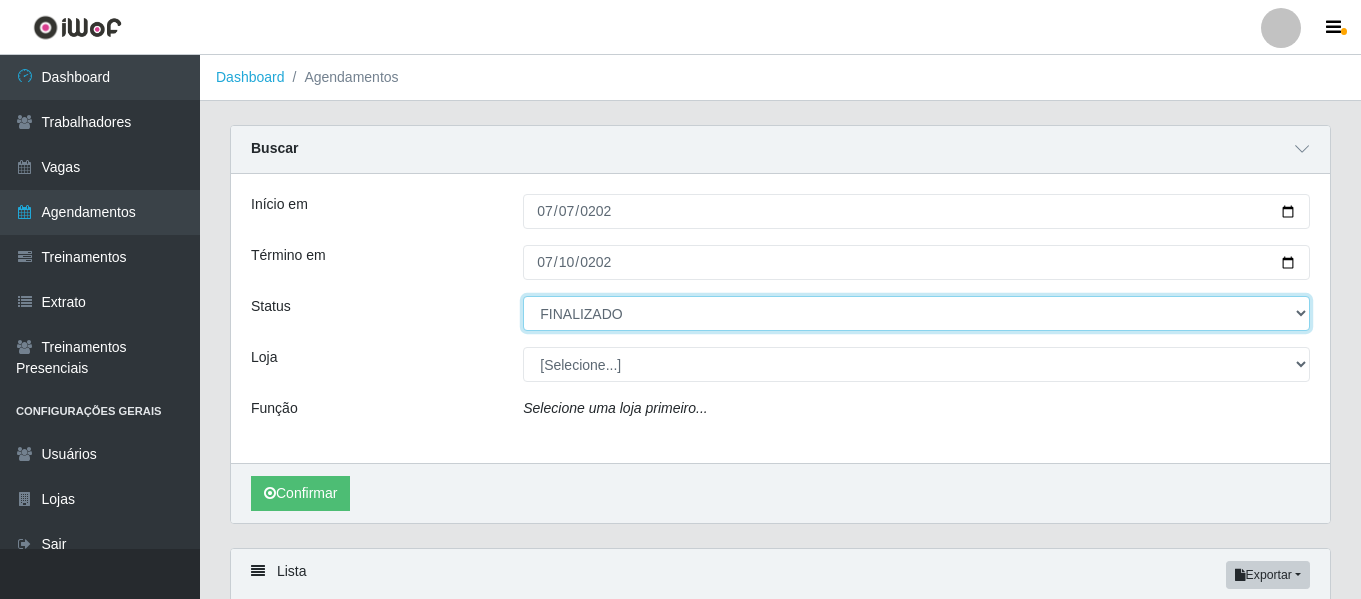 click on "[Selecione...] AGENDADO AGUARDANDO LIBERAR EM ANDAMENTO EM REVISÃO FINALIZADO CANCELADO FALTA" at bounding box center (916, 313) 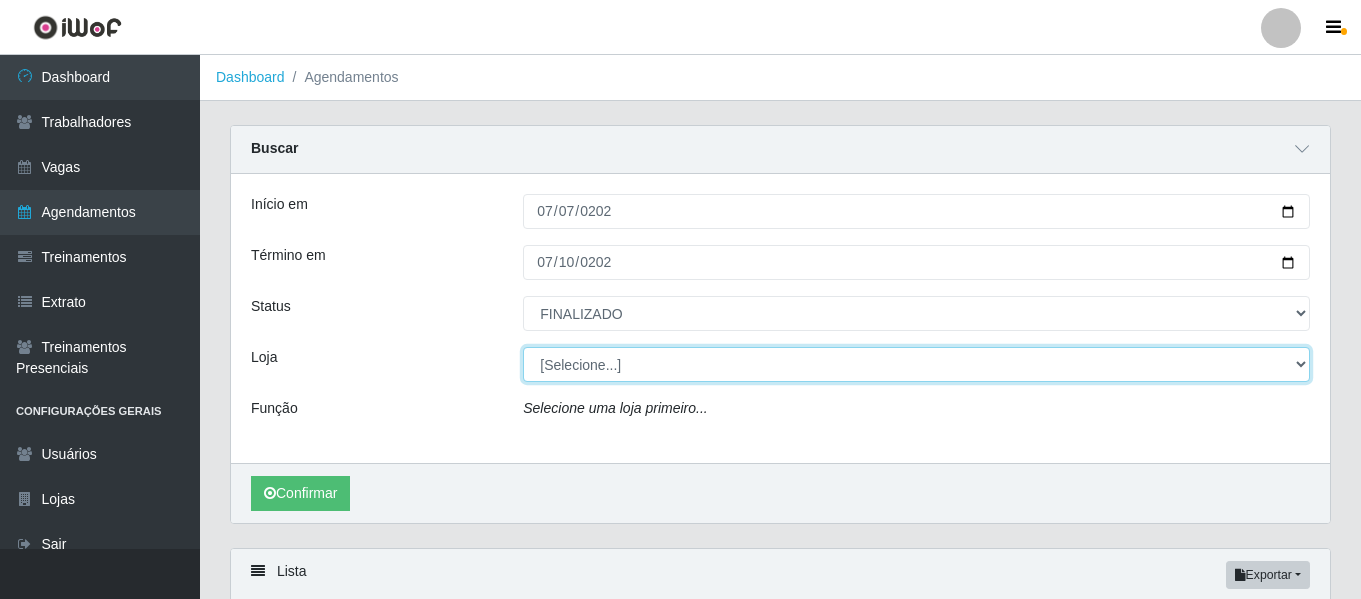 click on "[Selecione...] Chinatown Sushimi - [GEOGRAPHIC_DATA]" at bounding box center [916, 364] 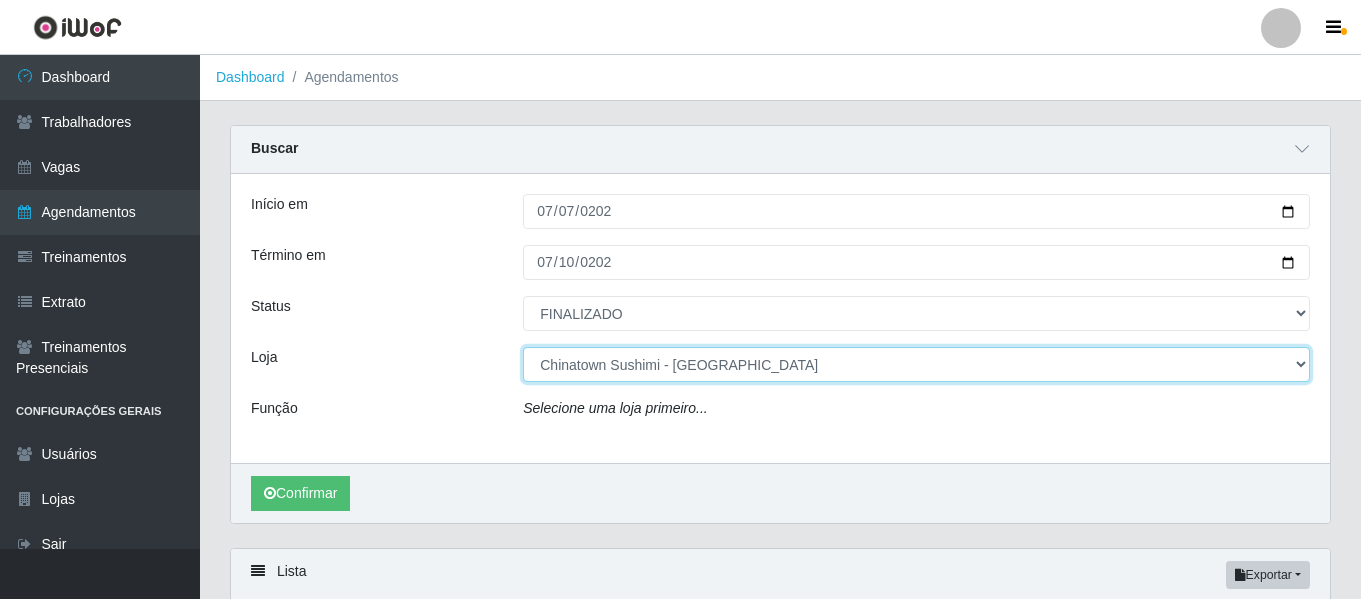 click on "[Selecione...] Chinatown Sushimi - [GEOGRAPHIC_DATA]" at bounding box center (916, 364) 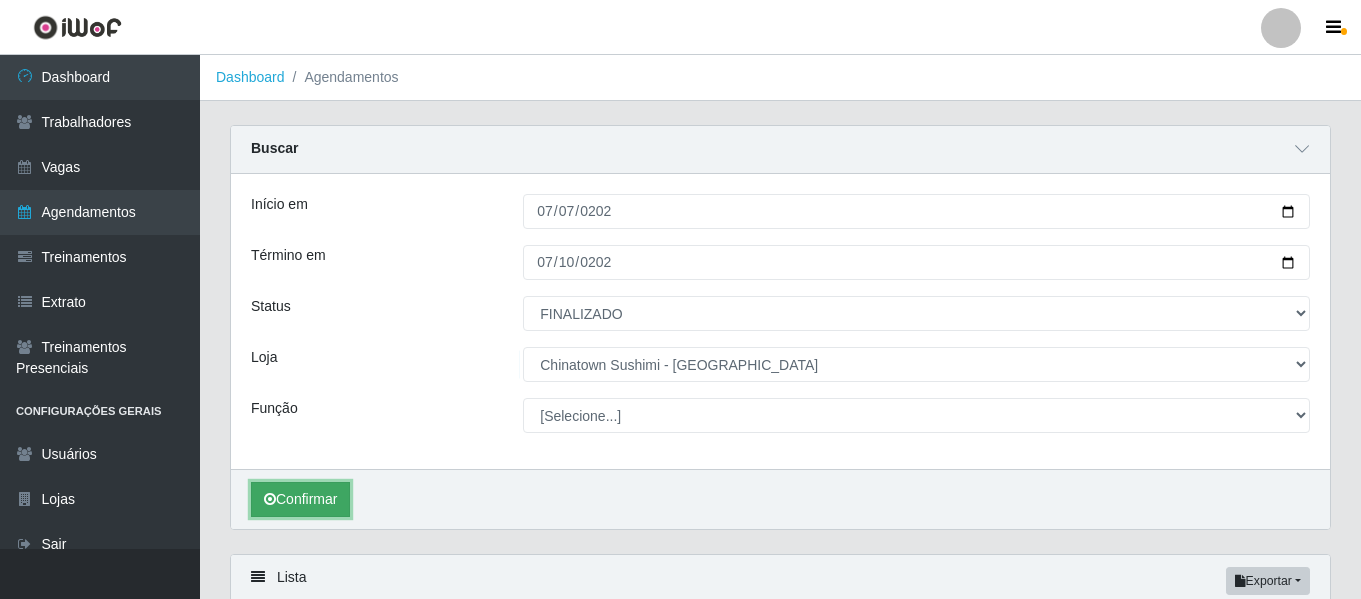click on "Confirmar" at bounding box center [300, 499] 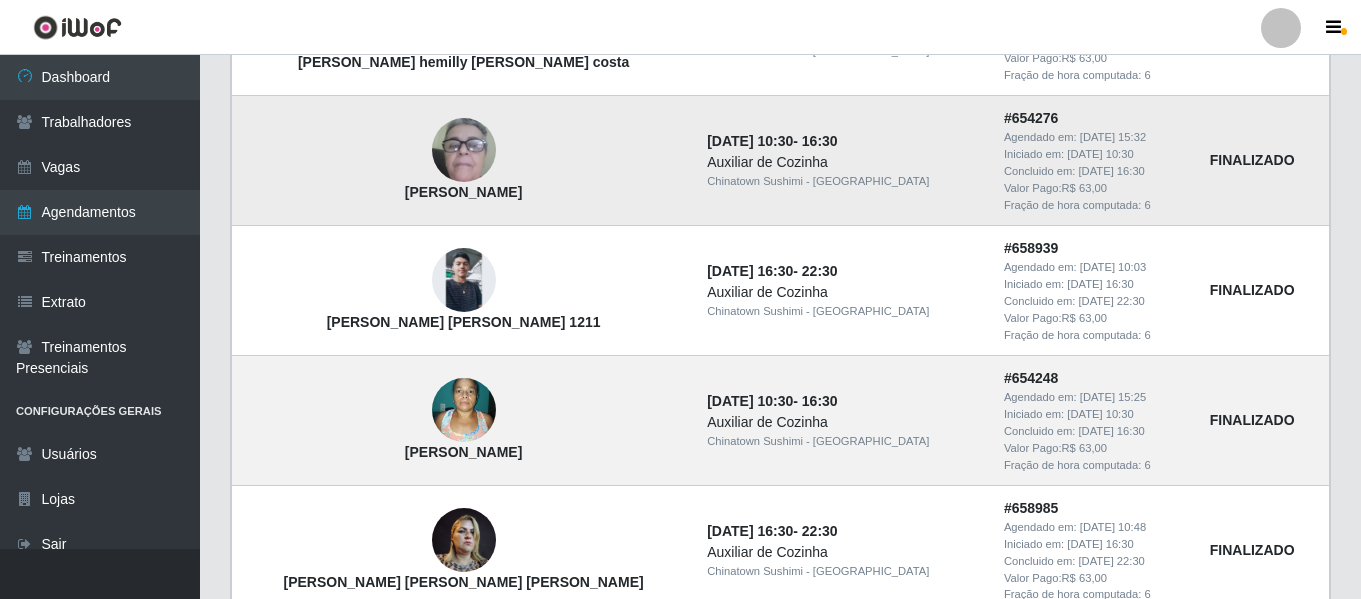 scroll, scrollTop: 804, scrollLeft: 0, axis: vertical 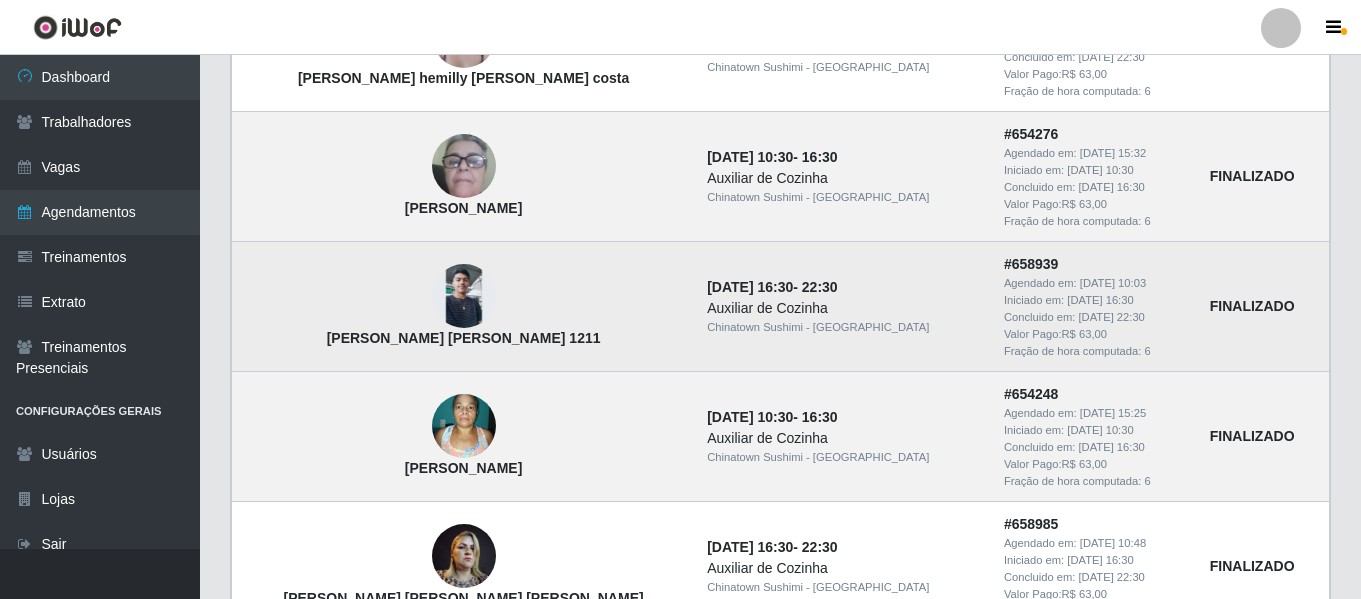 click at bounding box center (464, 296) 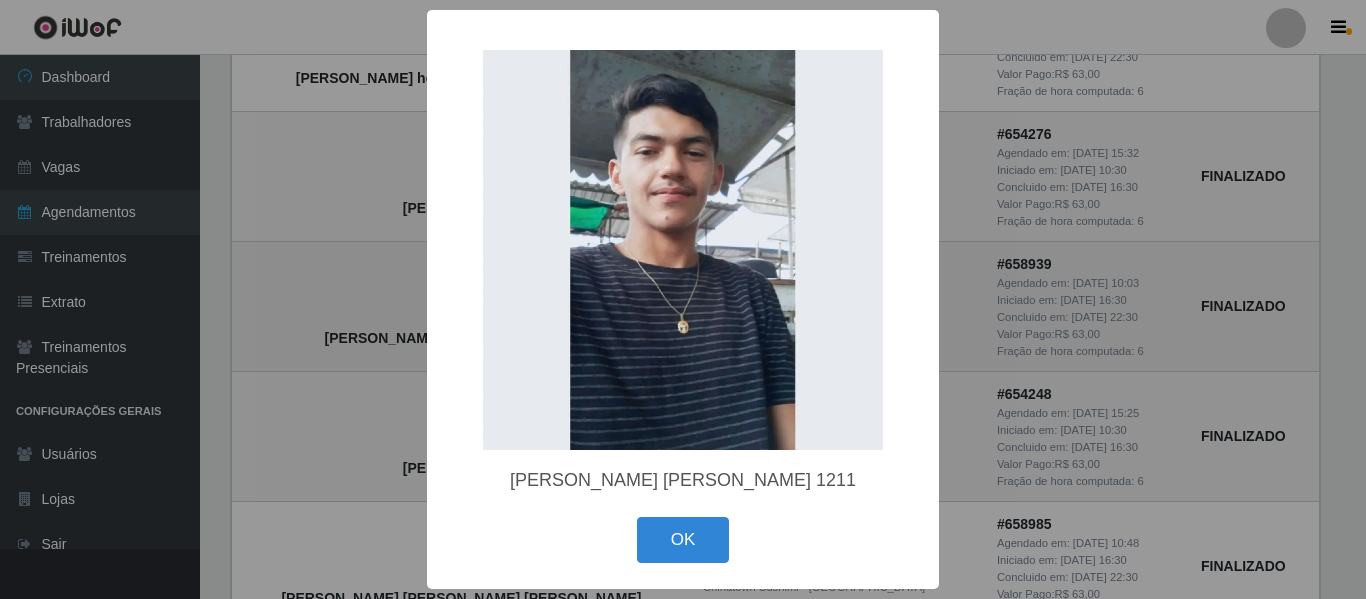 click on "× [PERSON_NAME] [PERSON_NAME] 1211 OK Cancel" at bounding box center [683, 299] 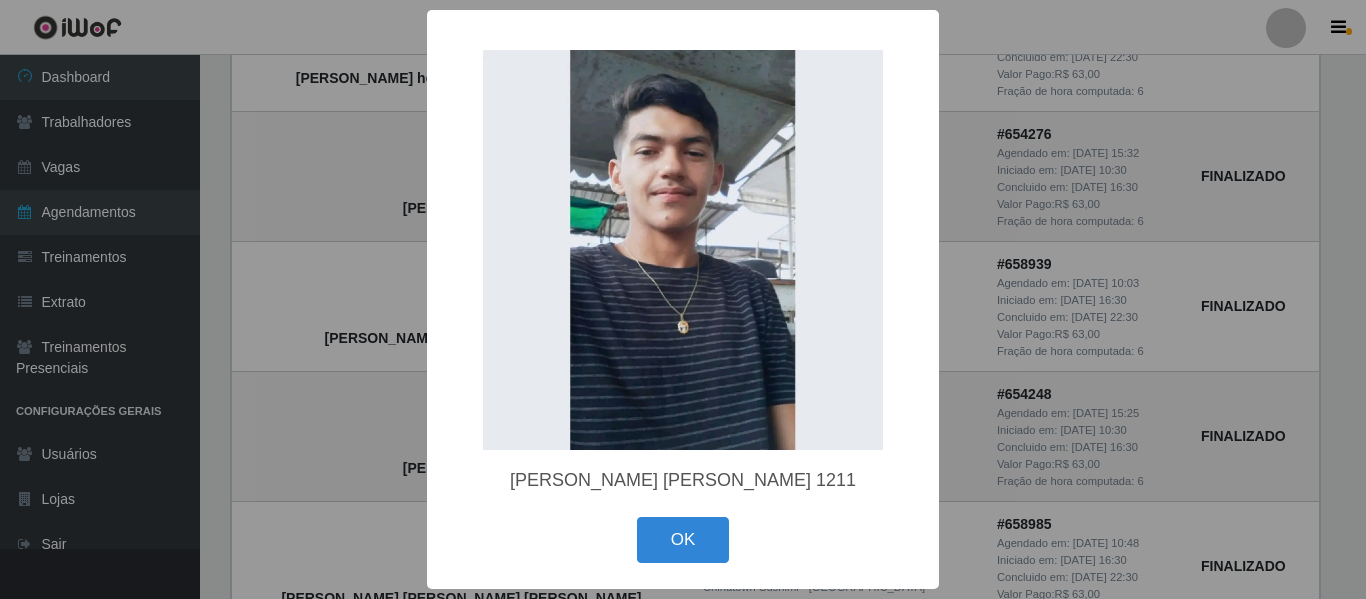 click on "× [PERSON_NAME] [PERSON_NAME] 1211 OK Cancel" at bounding box center [683, 299] 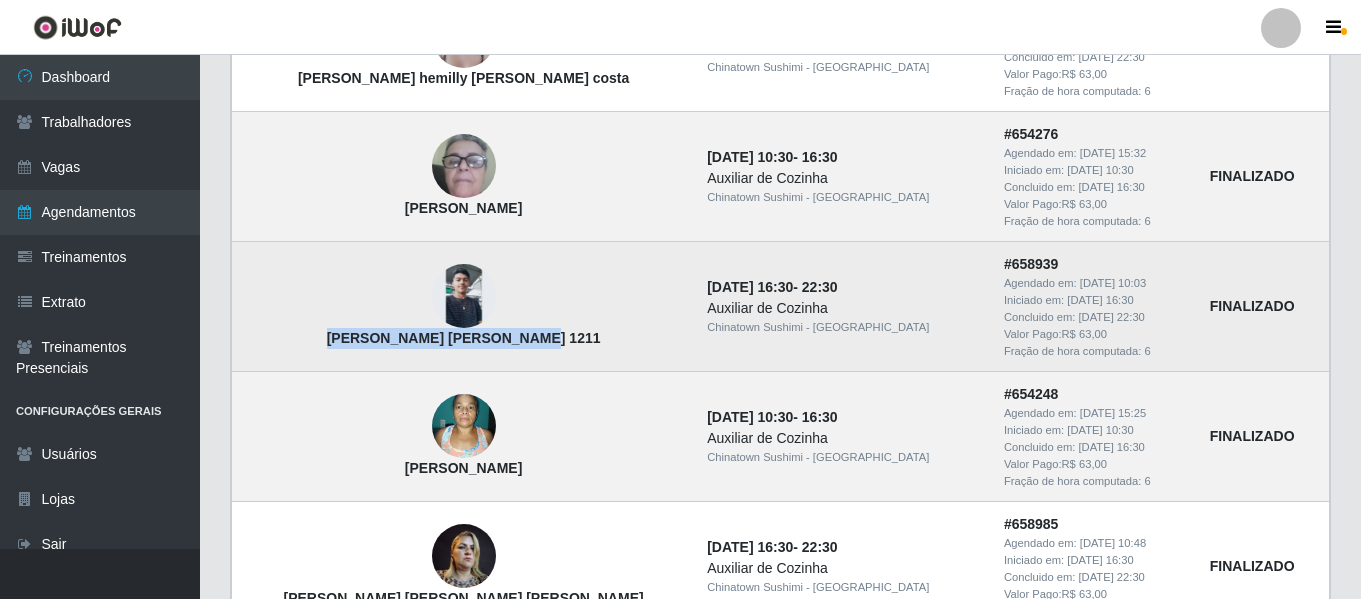 drag, startPoint x: 519, startPoint y: 334, endPoint x: 317, endPoint y: 343, distance: 202.2004 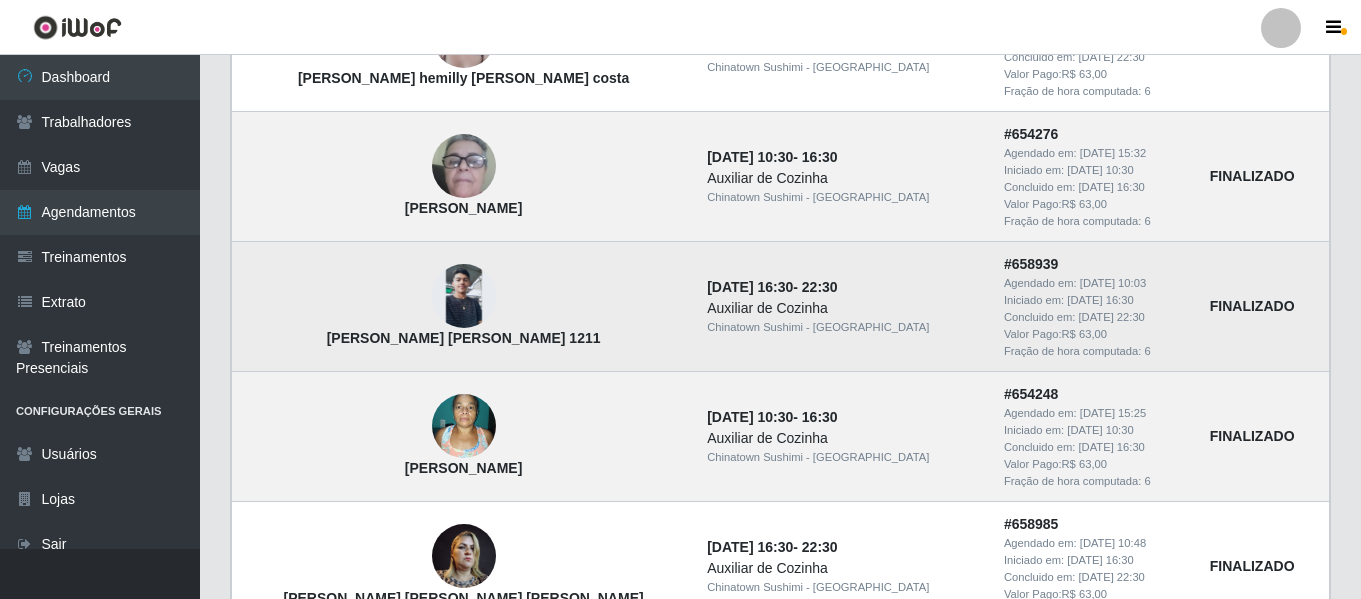 click on "[PERSON_NAME] [PERSON_NAME] 1211" at bounding box center (464, 307) 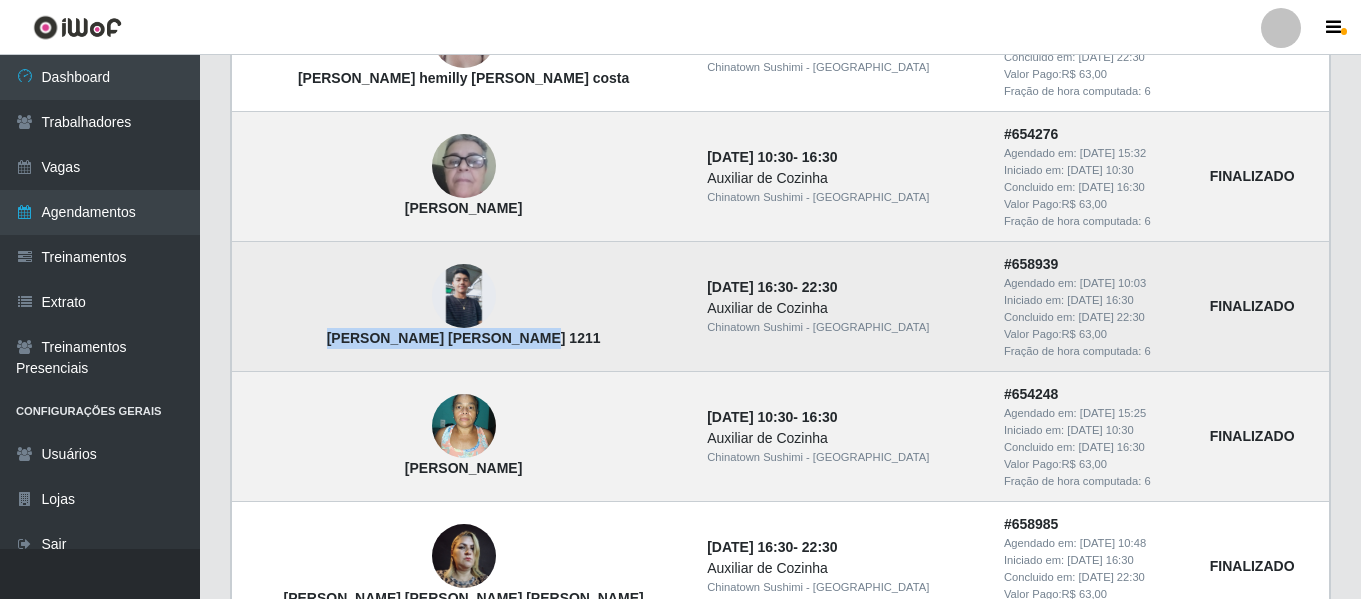drag, startPoint x: 510, startPoint y: 342, endPoint x: 310, endPoint y: 341, distance: 200.0025 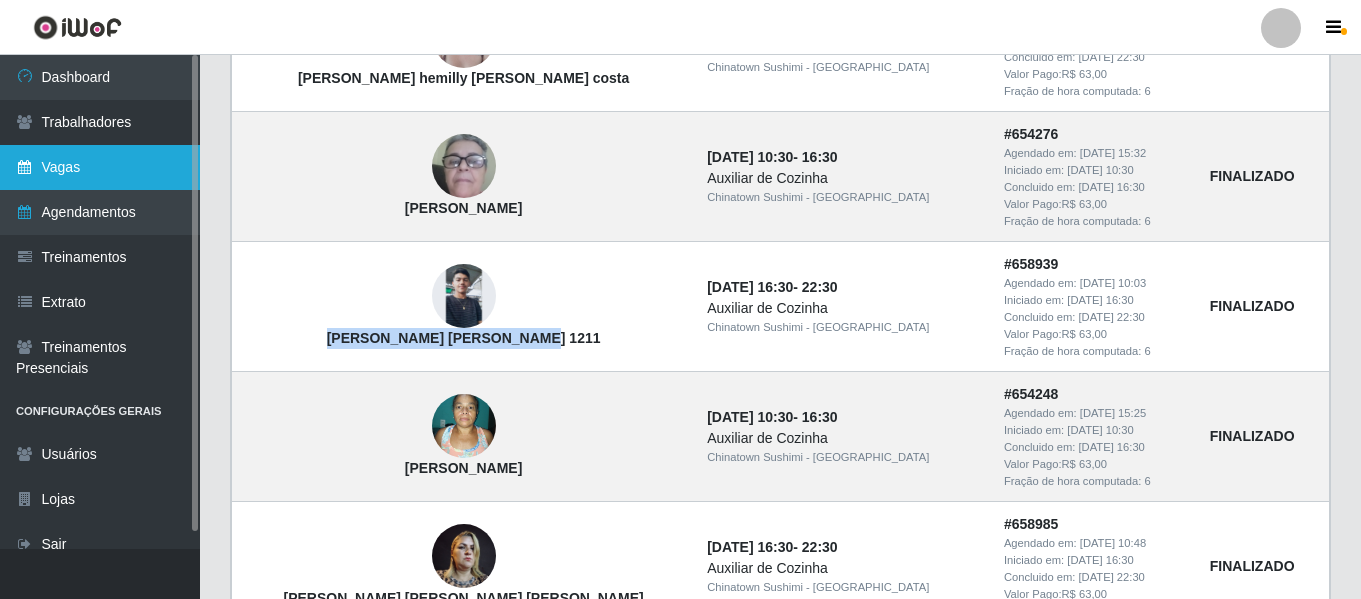 copy on "[PERSON_NAME] [PERSON_NAME] 1211" 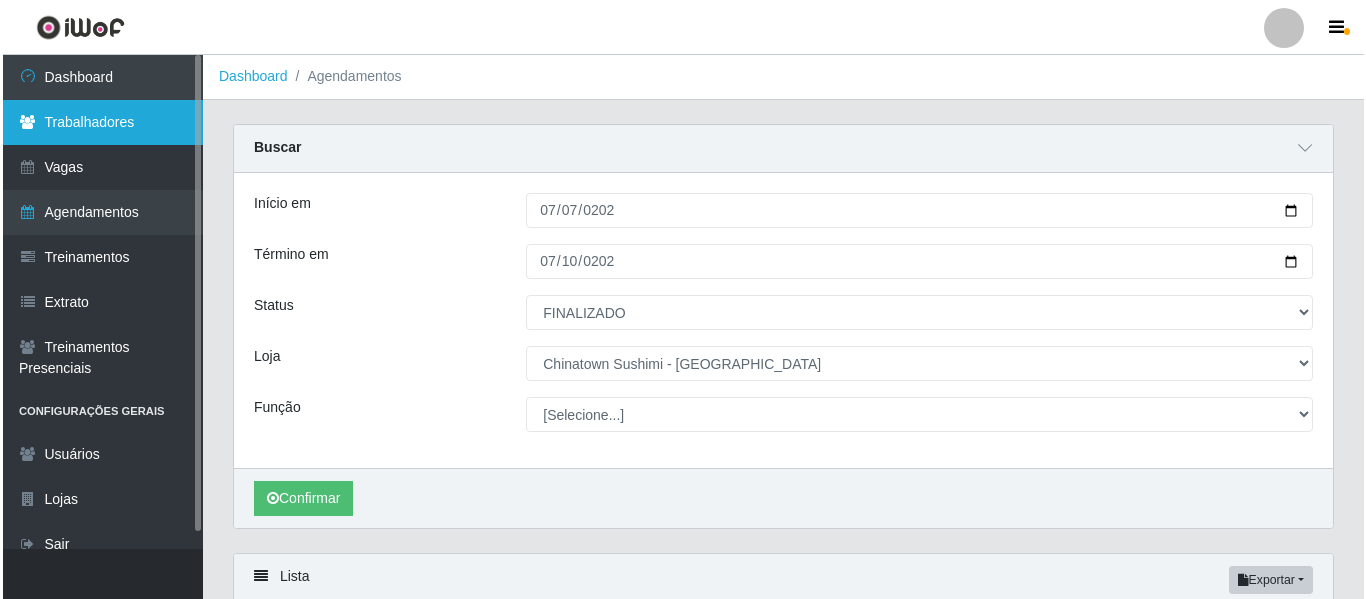 scroll, scrollTop: 0, scrollLeft: 0, axis: both 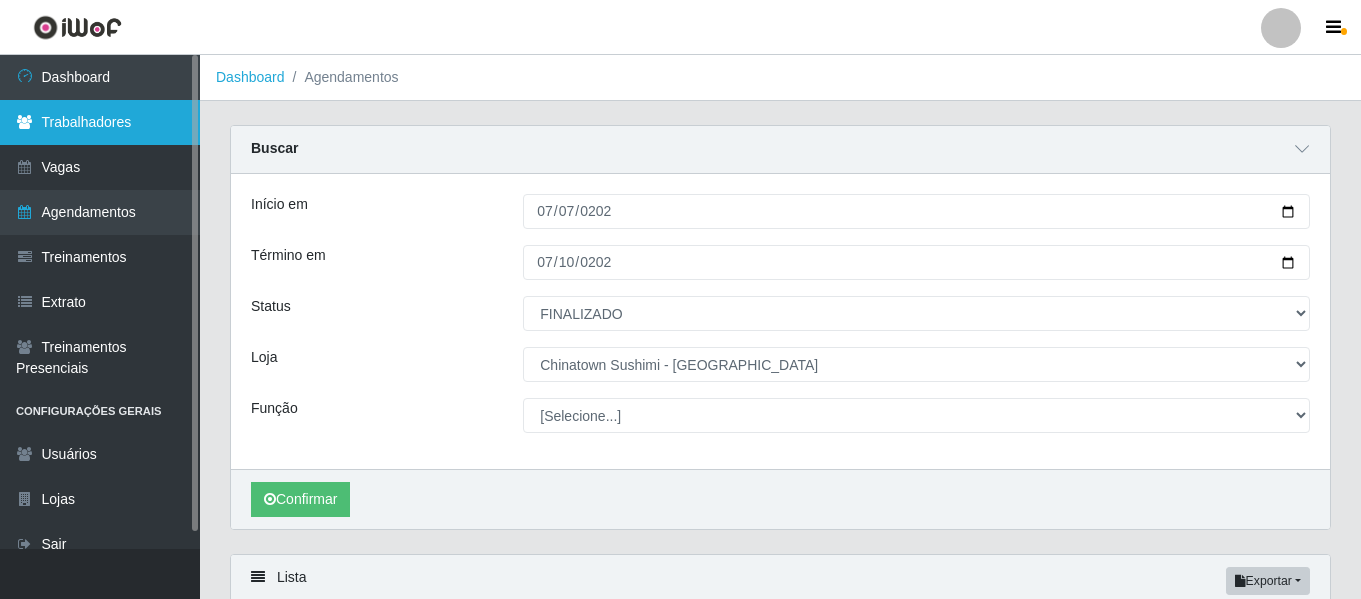 click on "Trabalhadores" at bounding box center (100, 122) 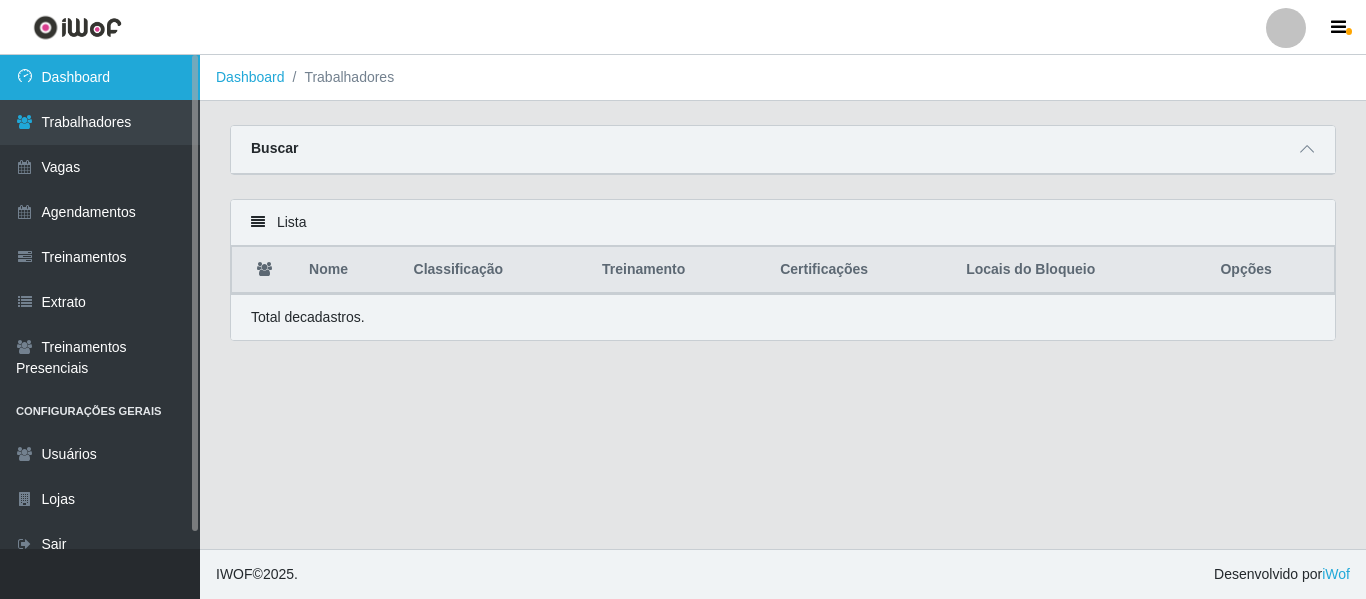 click on "Dashboard" at bounding box center (100, 77) 